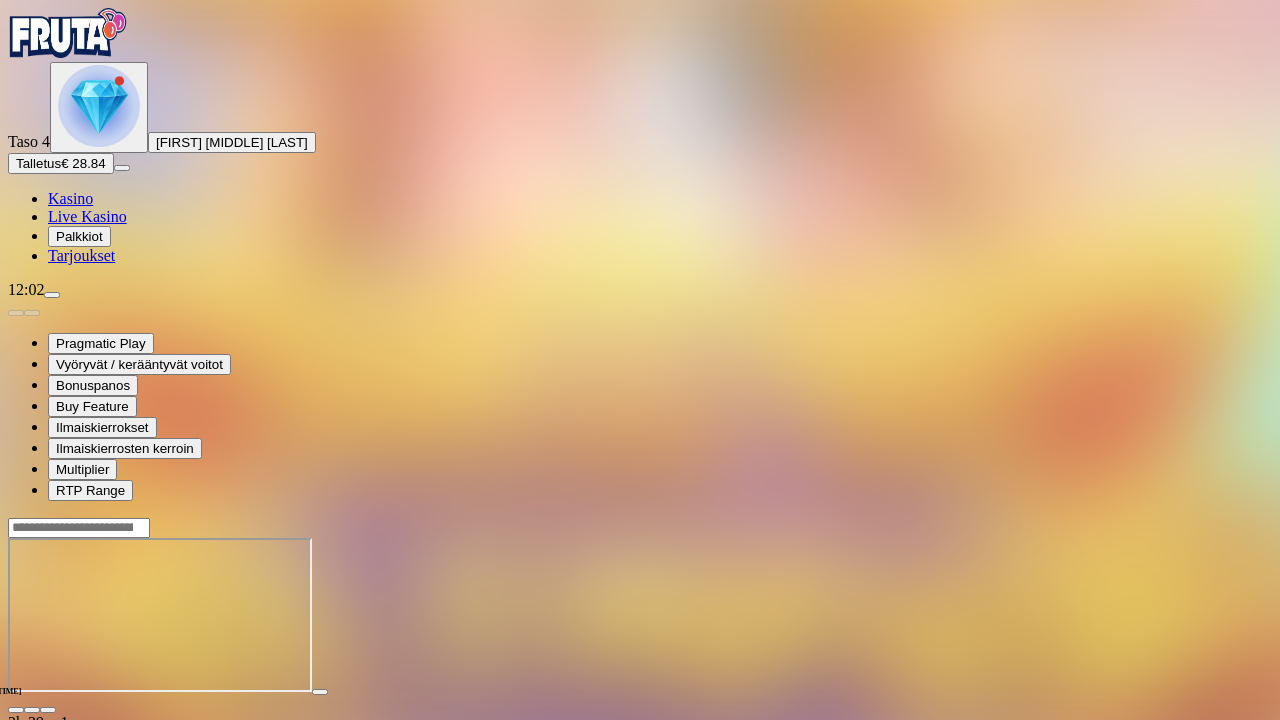 scroll, scrollTop: 0, scrollLeft: 0, axis: both 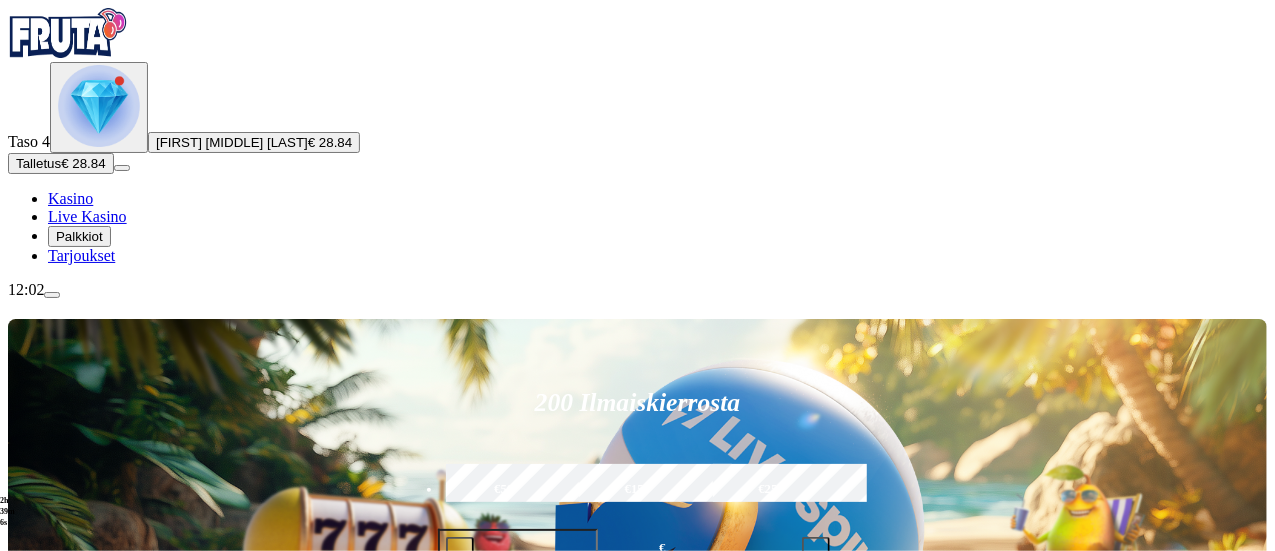 click at bounding box center [99, 106] 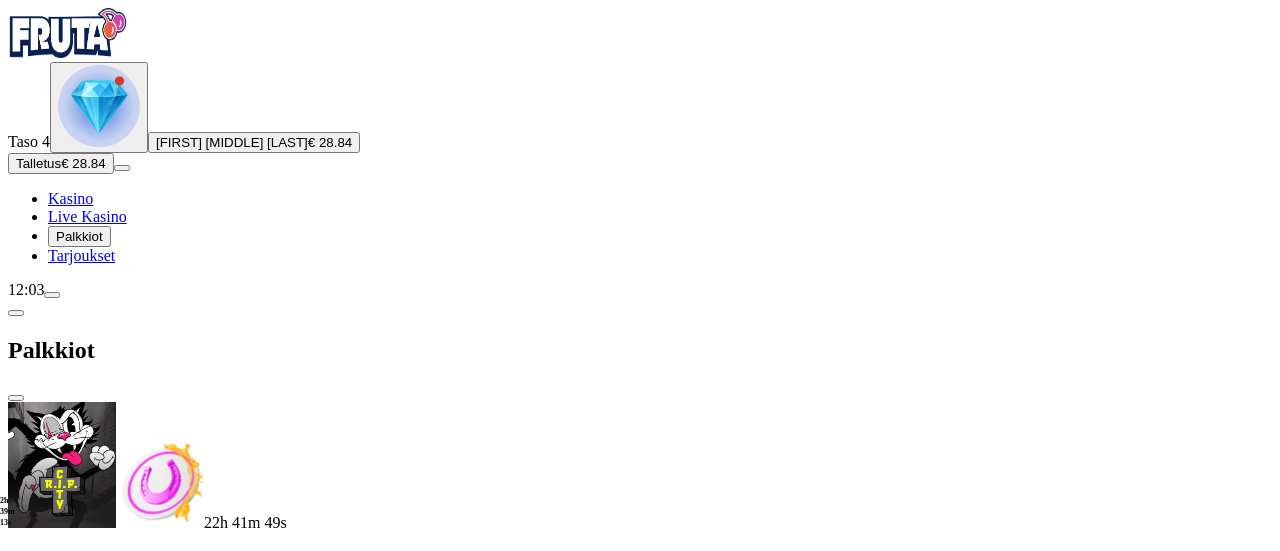scroll, scrollTop: 640, scrollLeft: 0, axis: vertical 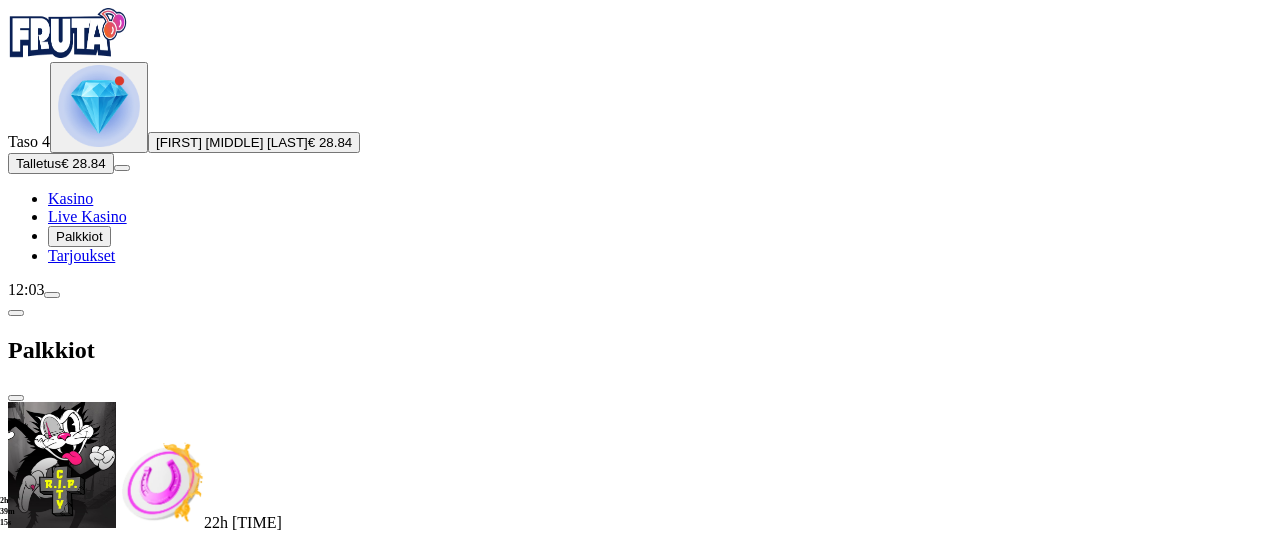 click at bounding box center [112, 1903] 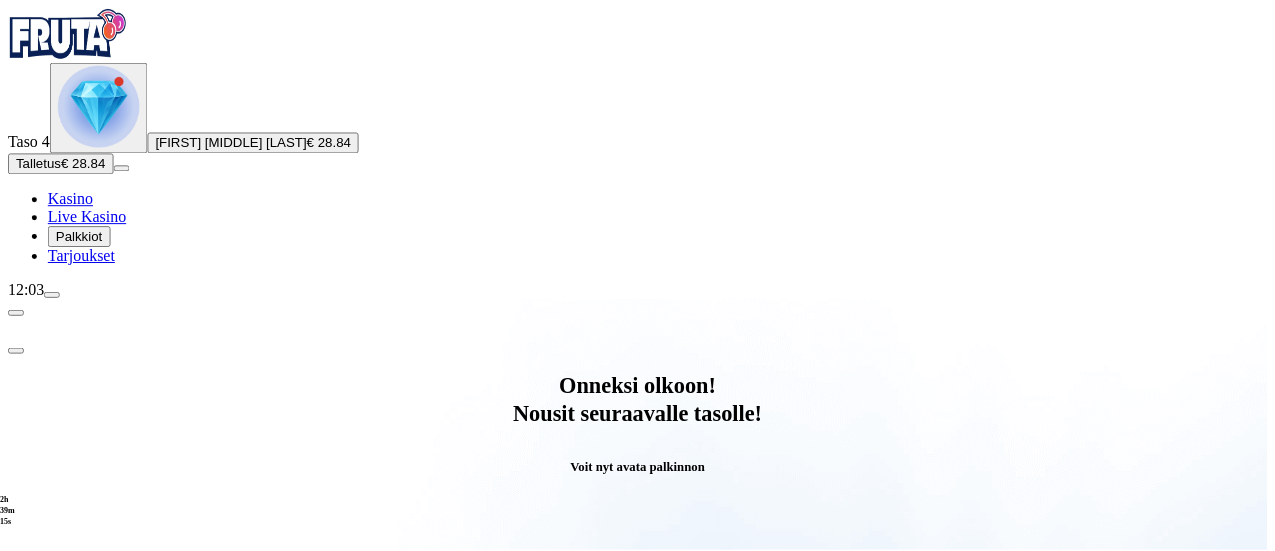 scroll, scrollTop: 0, scrollLeft: 0, axis: both 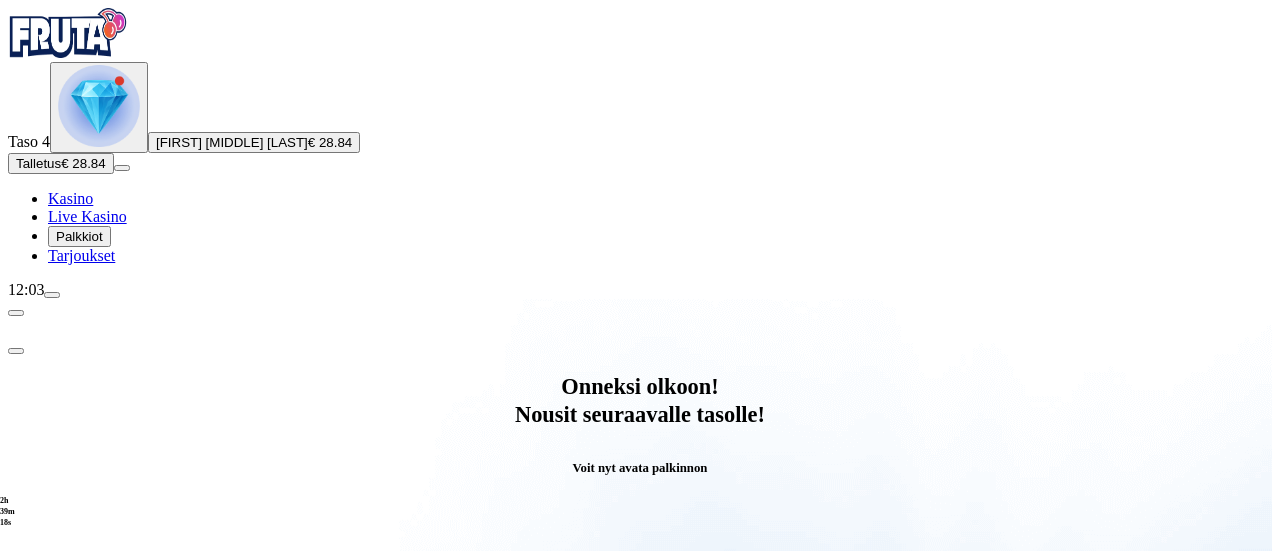 click on "Avaa palkinto" at bounding box center (640, 795) 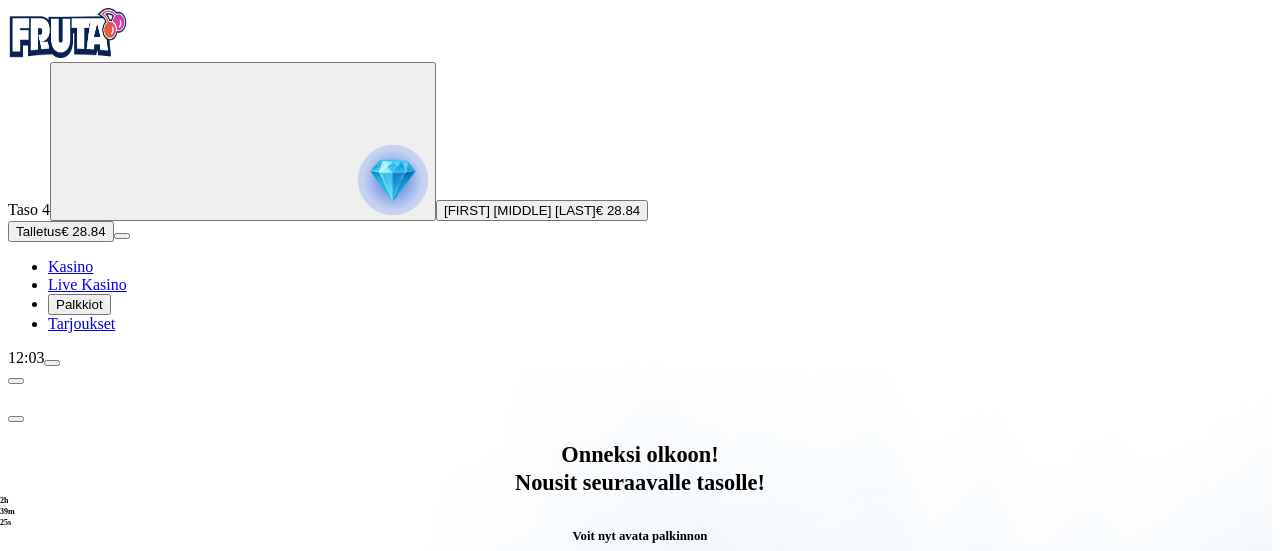 click on "Säästä myöhemmäksi" at bounding box center (639, 1109) 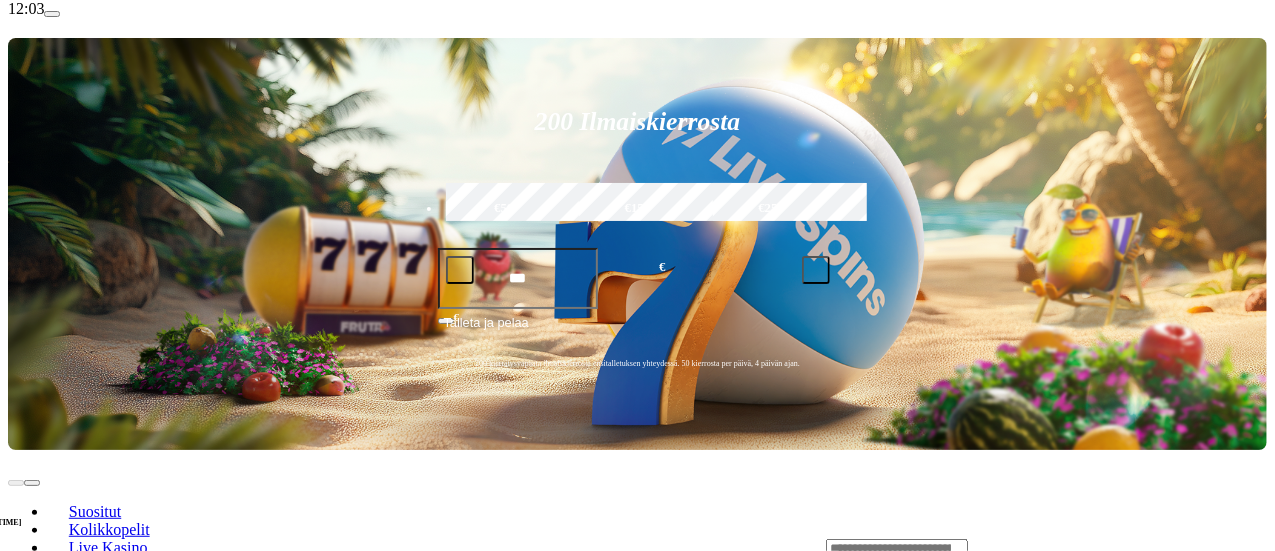 scroll, scrollTop: 357, scrollLeft: 0, axis: vertical 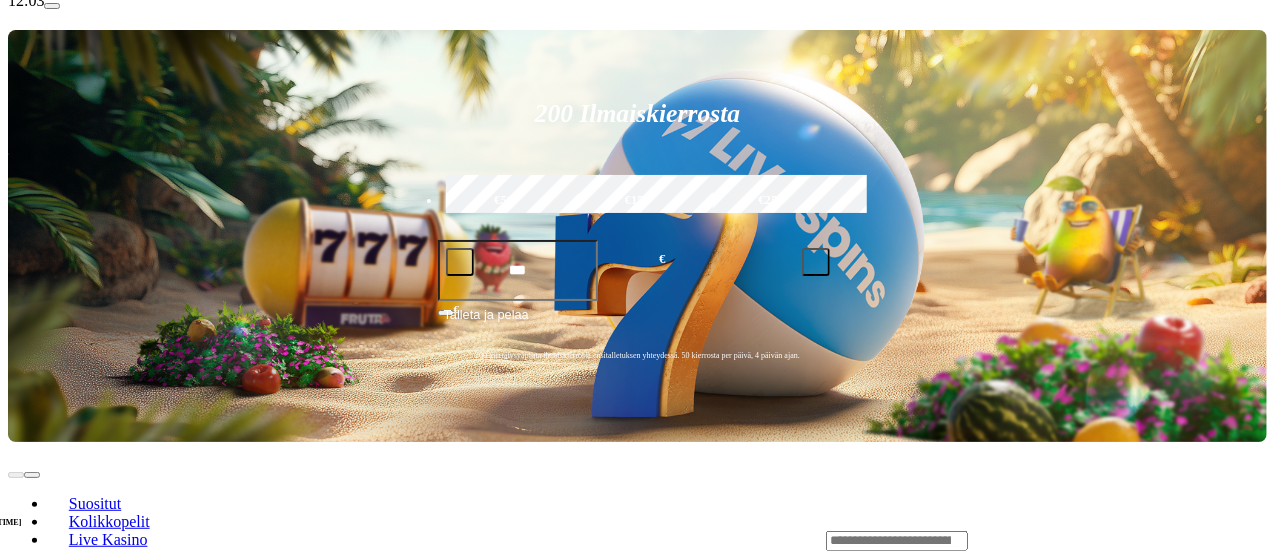 click on "Pelaa nyt" at bounding box center [77, 1915] 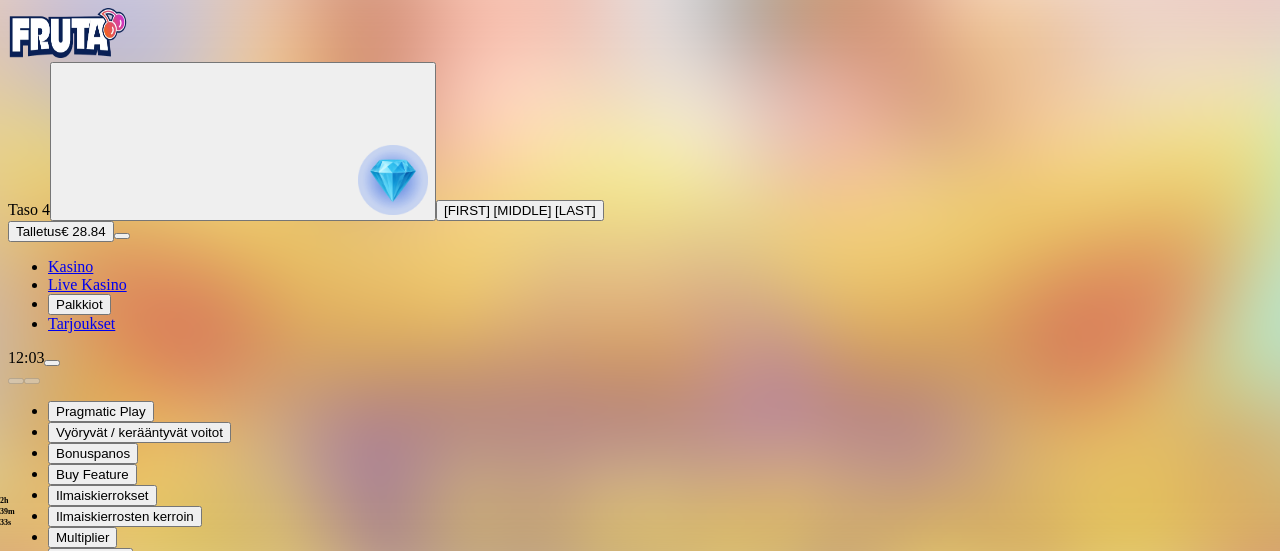 click at bounding box center [48, 778] 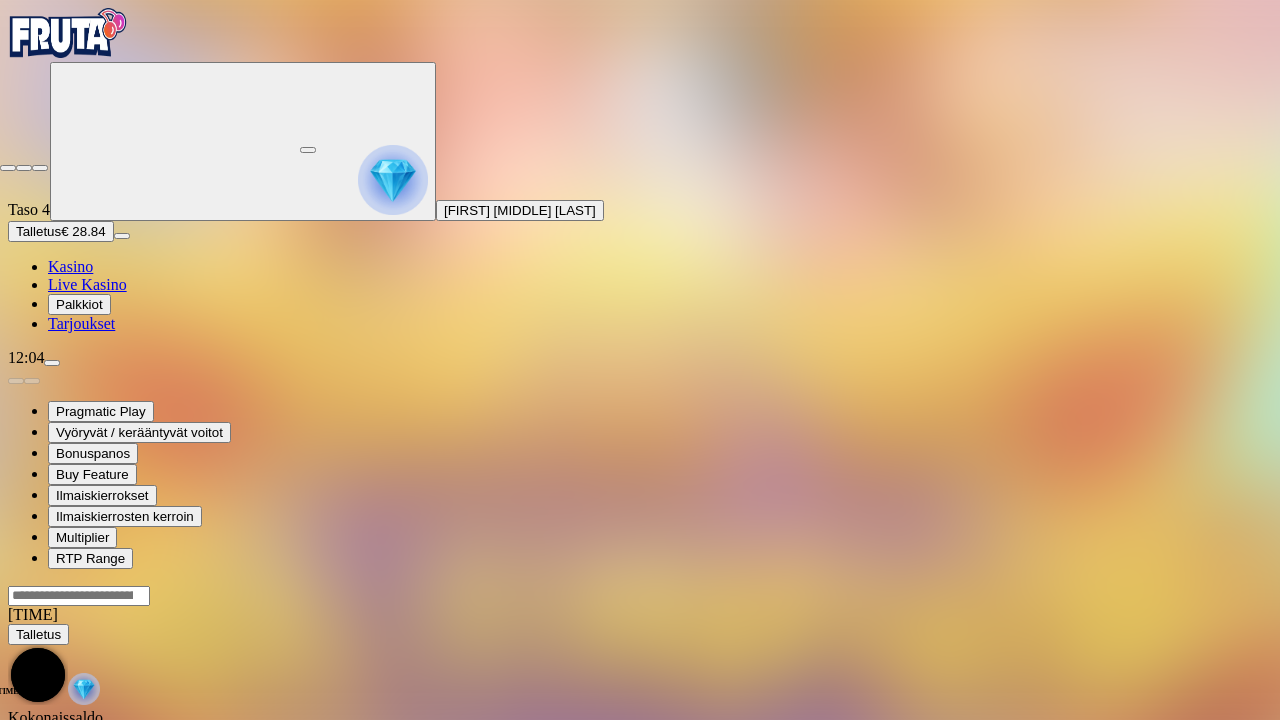 click at bounding box center (8, 168) 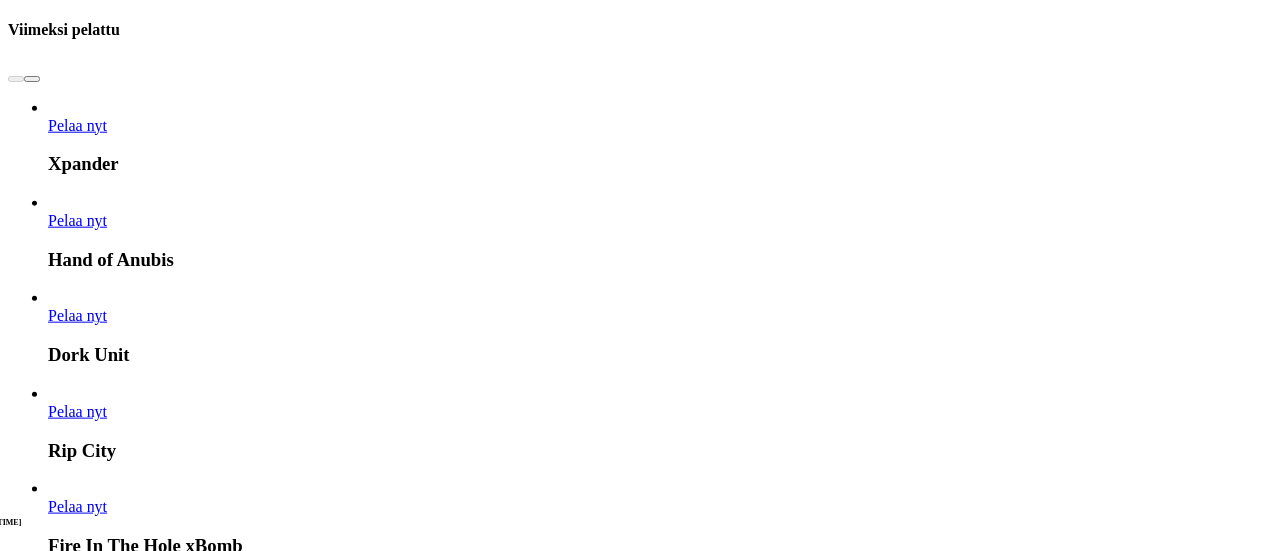 scroll, scrollTop: 997, scrollLeft: 0, axis: vertical 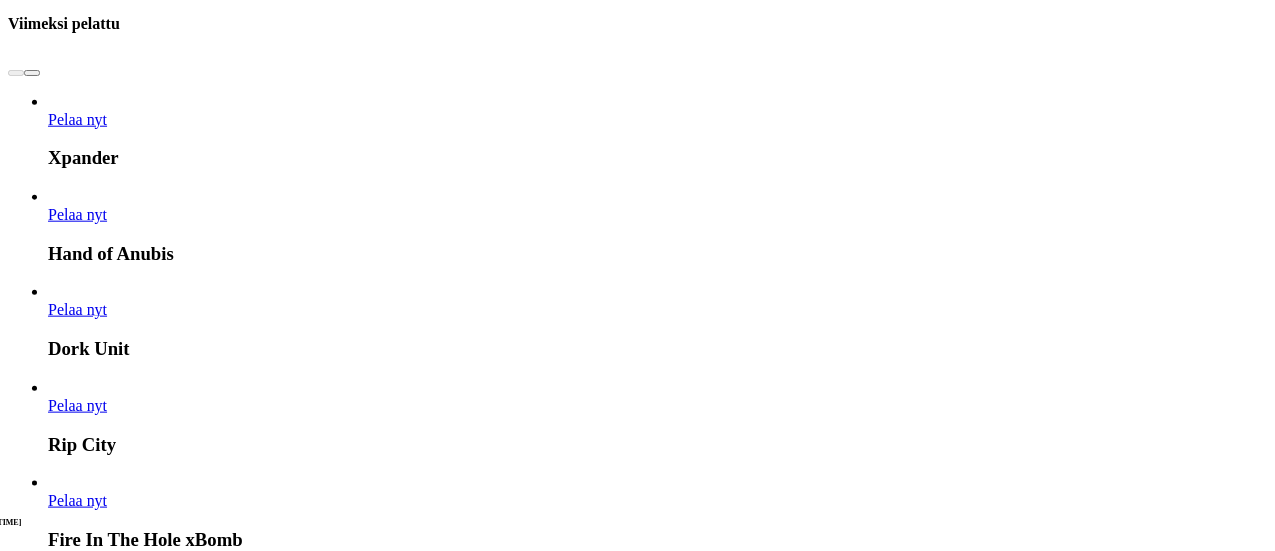 click at bounding box center (721, 3928) 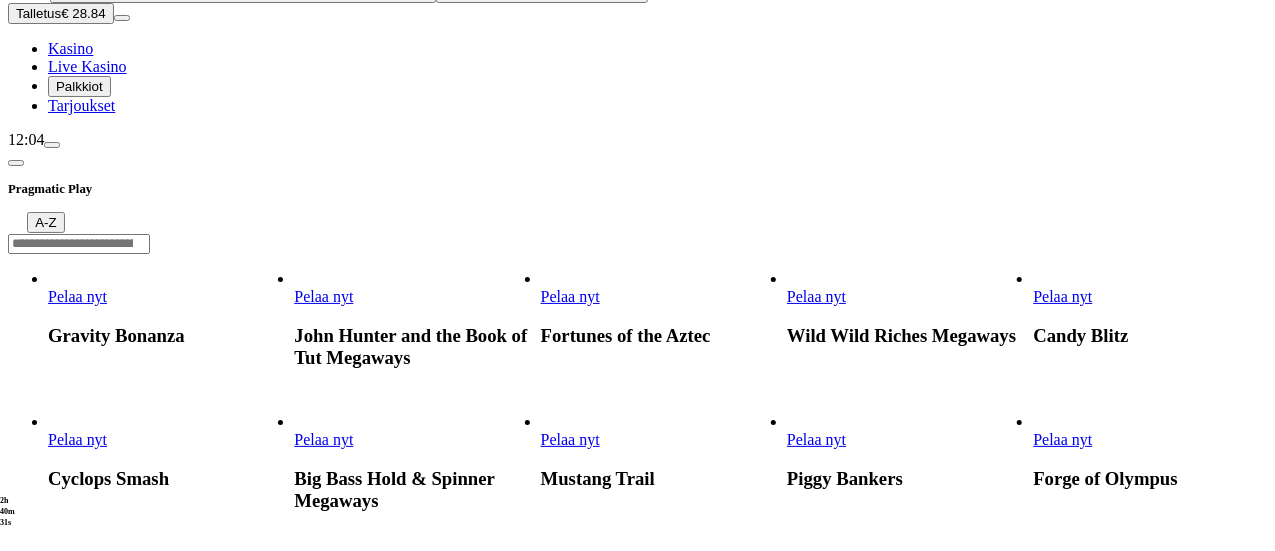 scroll, scrollTop: 231, scrollLeft: 0, axis: vertical 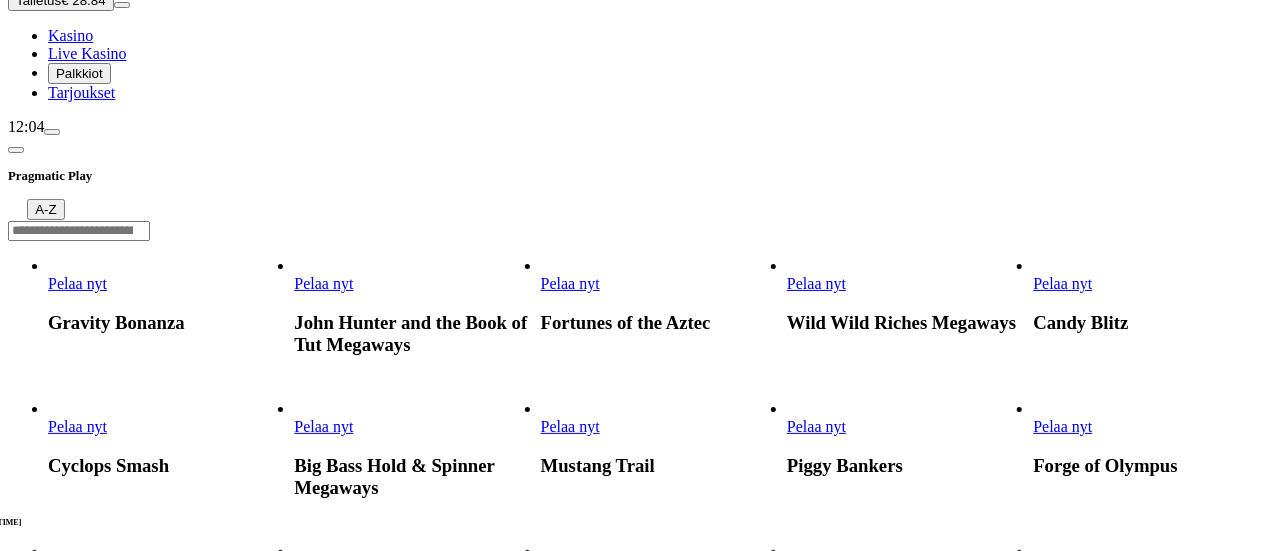 click on "Pelaa nyt" at bounding box center [1062, 426] 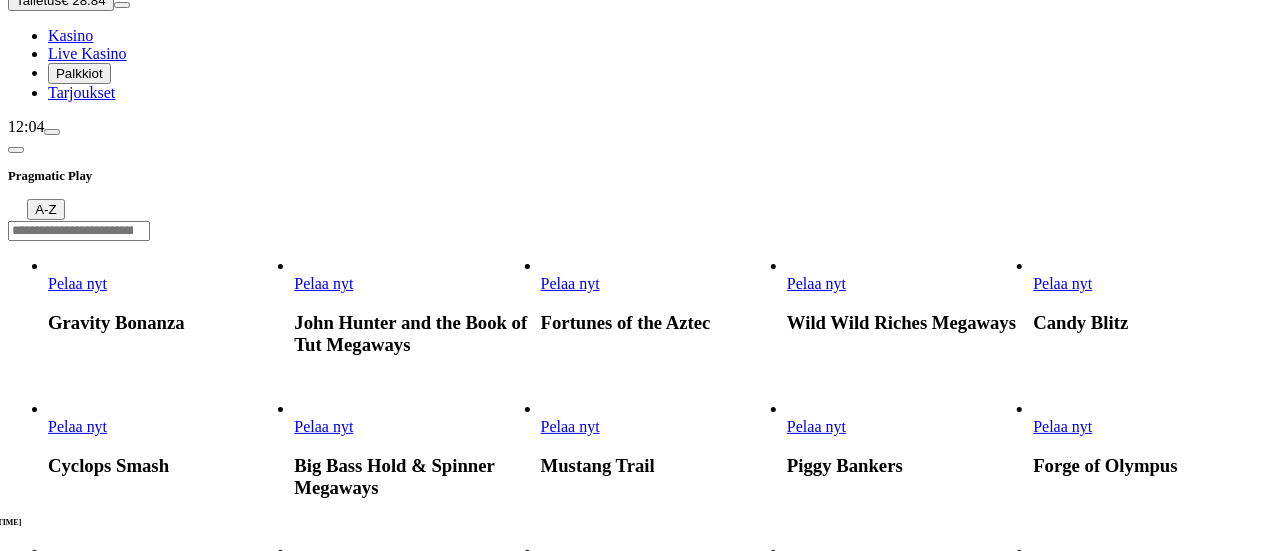 scroll, scrollTop: 0, scrollLeft: 0, axis: both 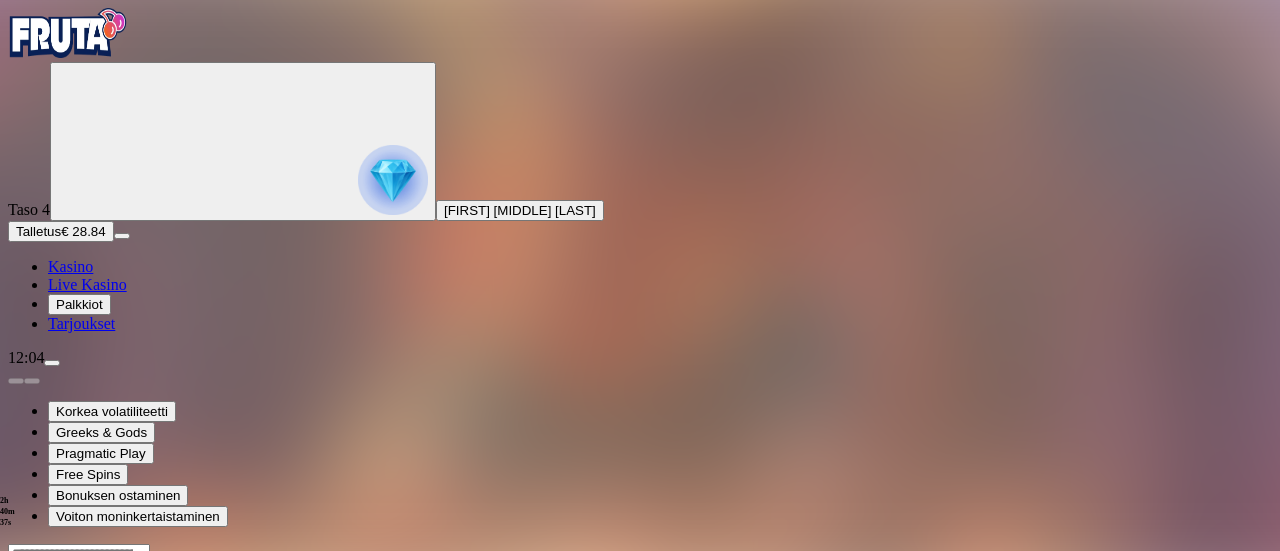 click at bounding box center (48, 736) 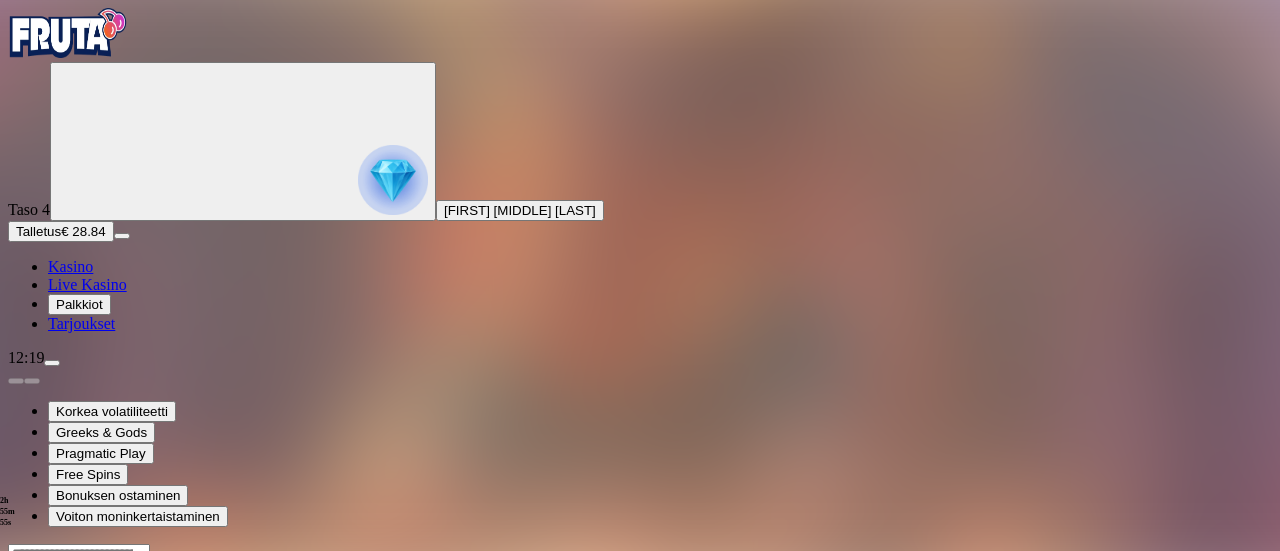 click at bounding box center (16, 736) 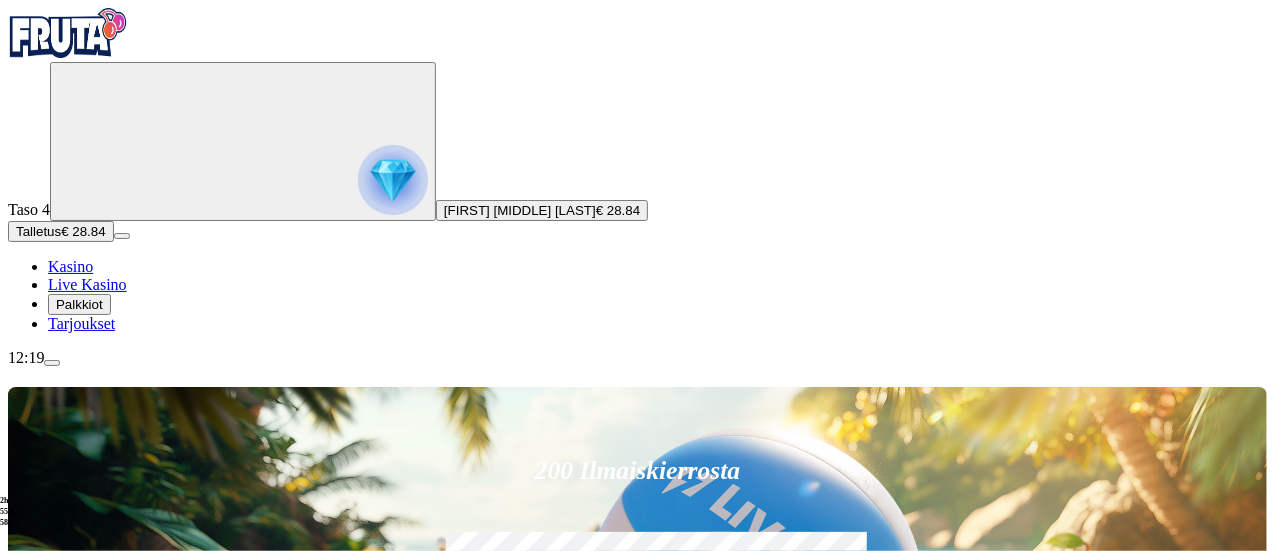 click at bounding box center (393, 180) 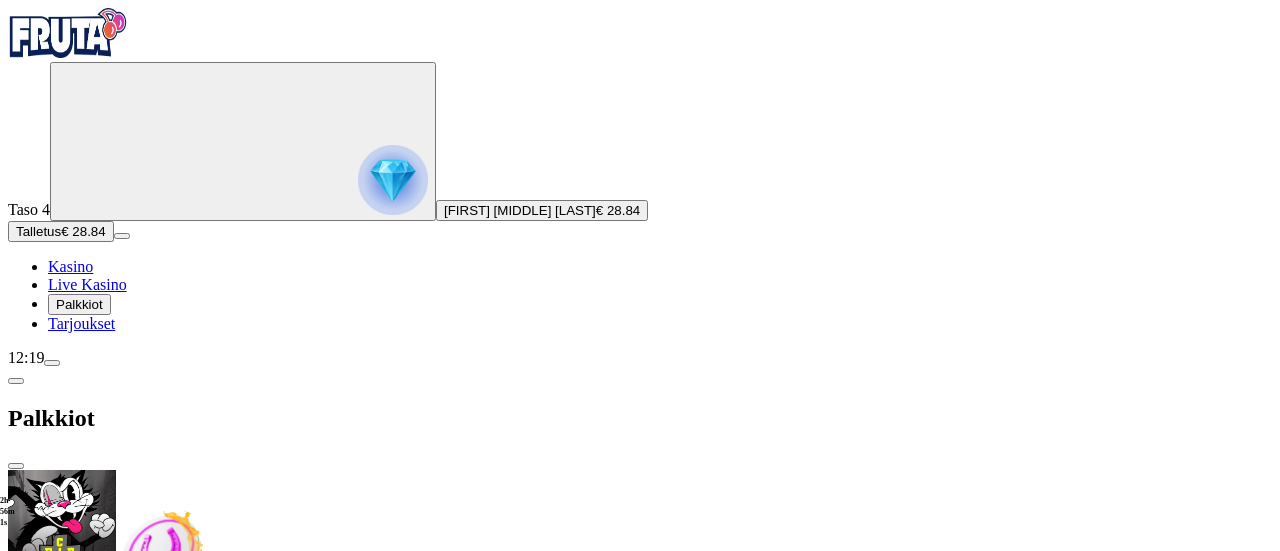 click at bounding box center (88, 709) 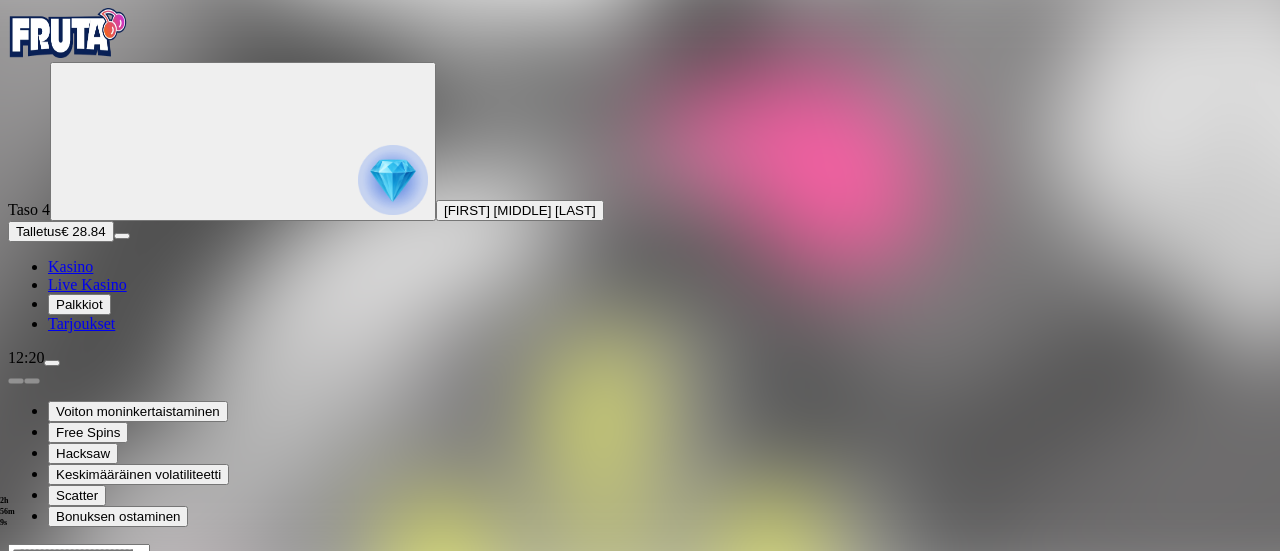 click at bounding box center (16, 736) 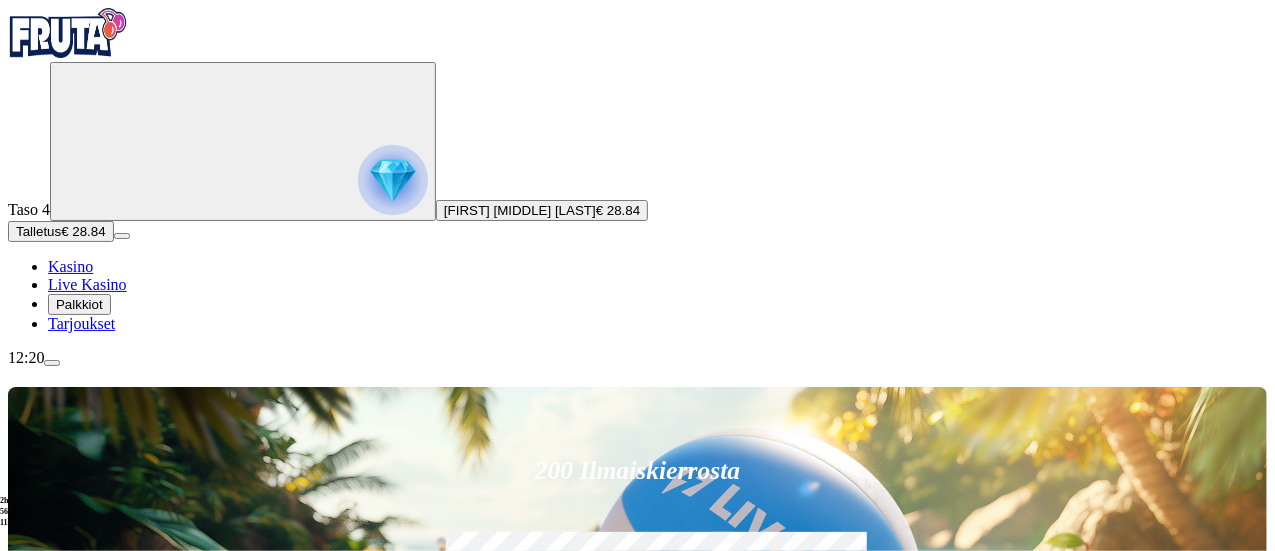 click at bounding box center [393, 180] 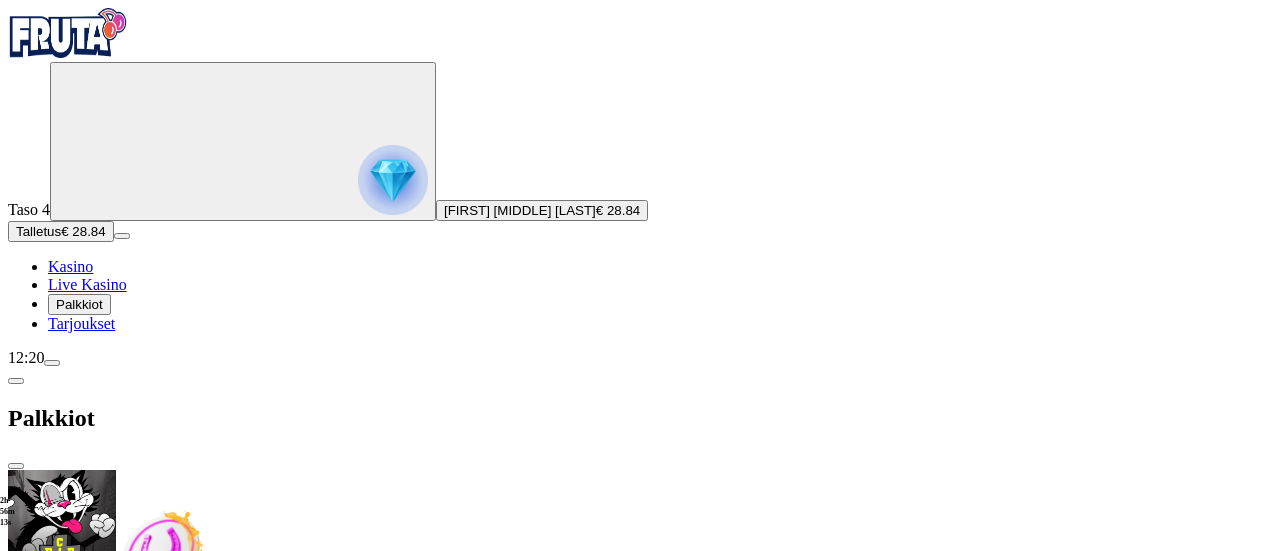 click at bounding box center (88, 709) 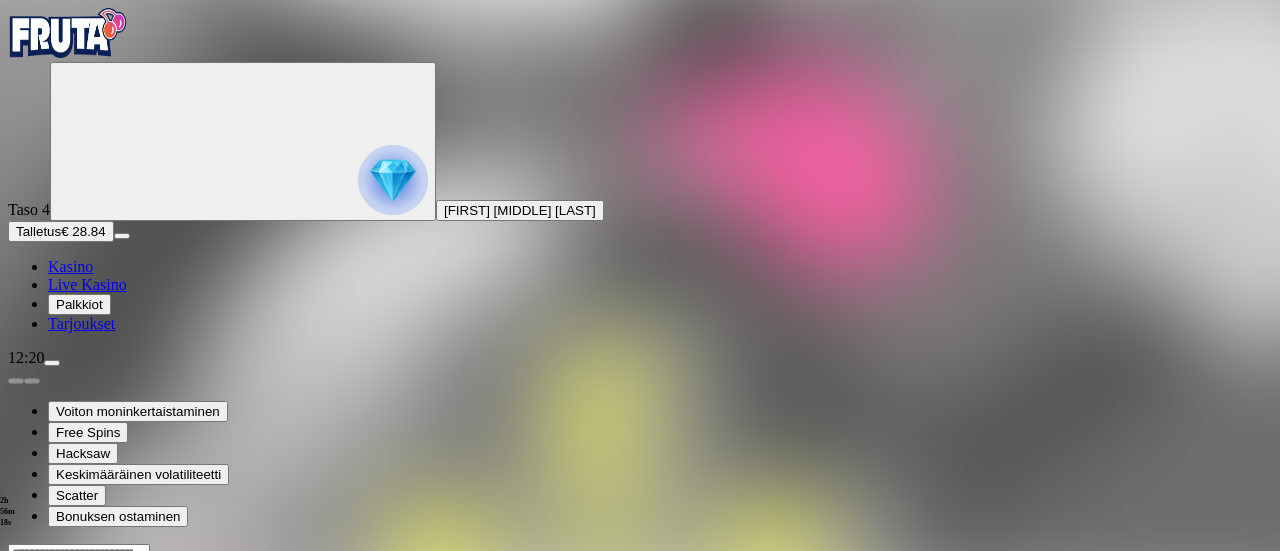 click at bounding box center [16, 736] 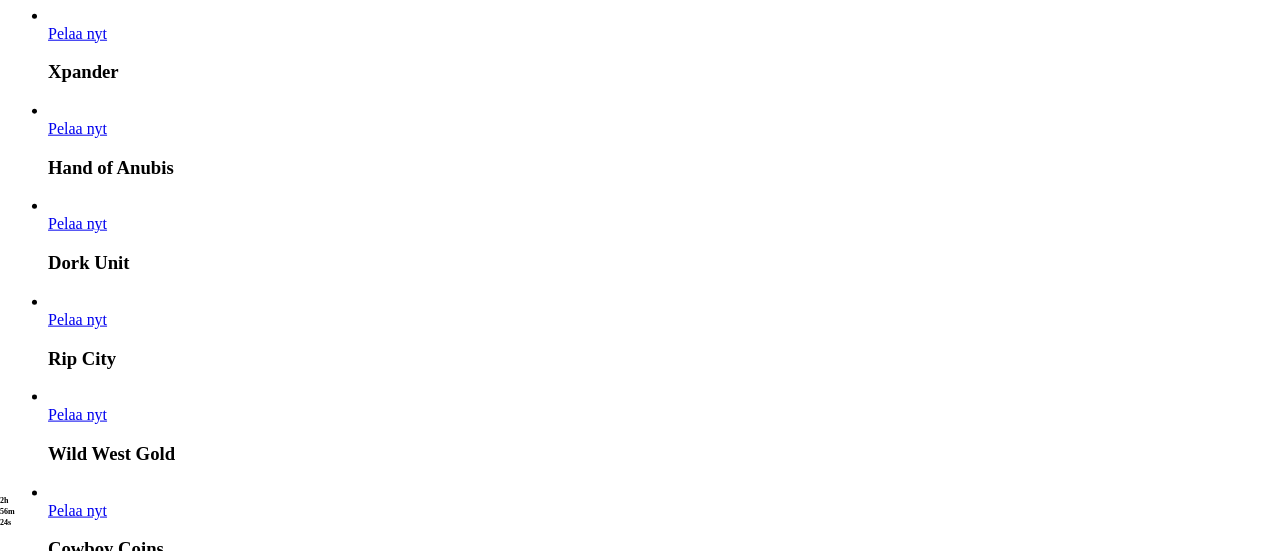 scroll, scrollTop: 1084, scrollLeft: 0, axis: vertical 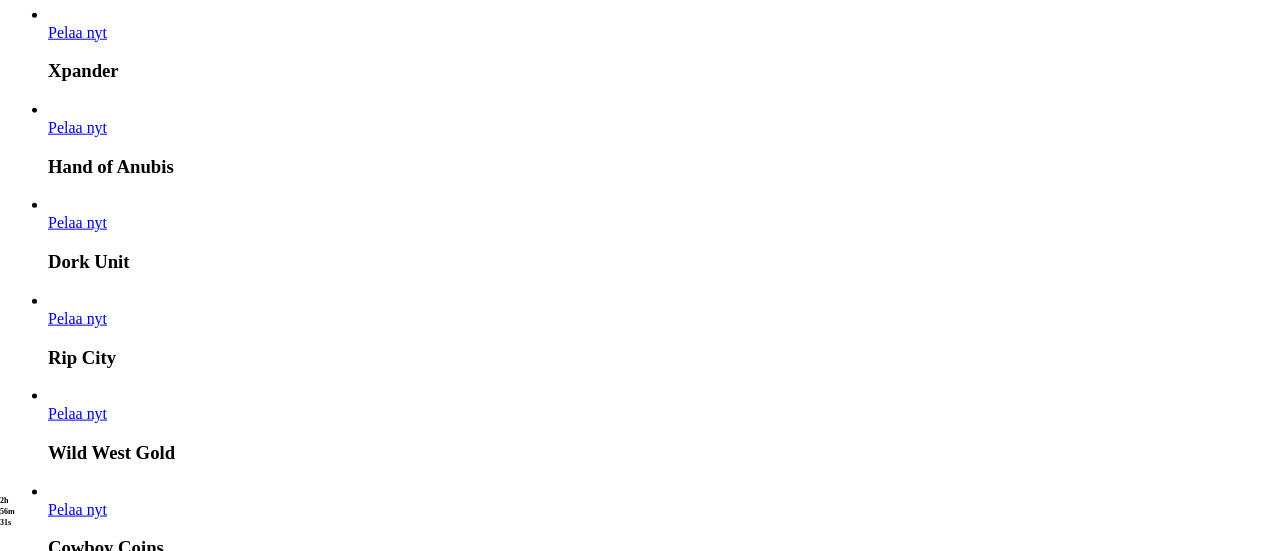 click on "Pelaa nyt" at bounding box center (77, 14856) 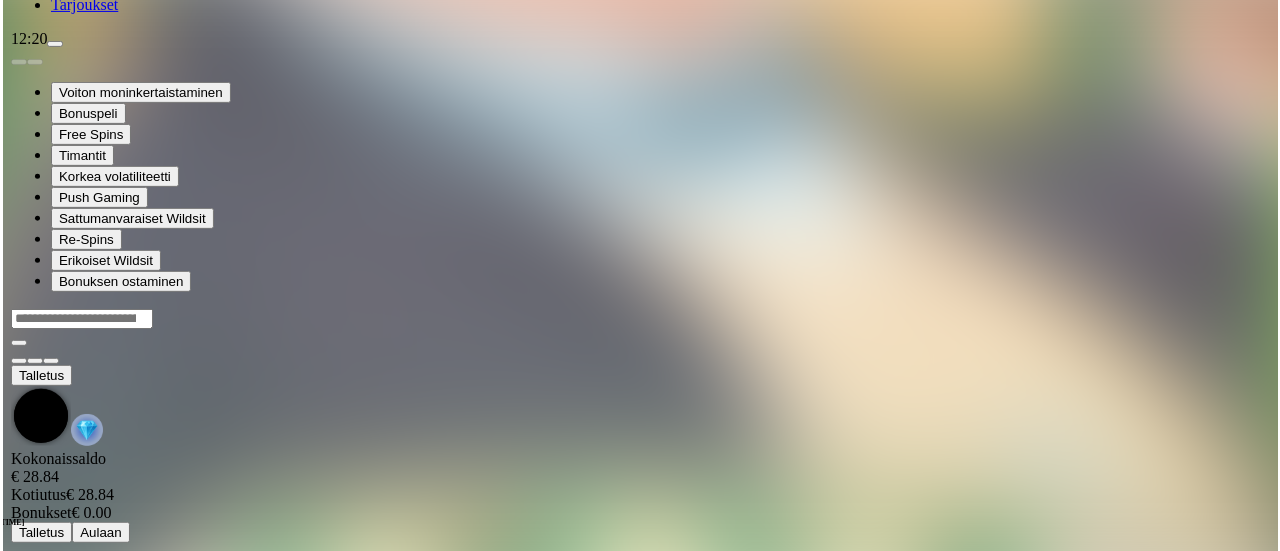 scroll, scrollTop: 0, scrollLeft: 0, axis: both 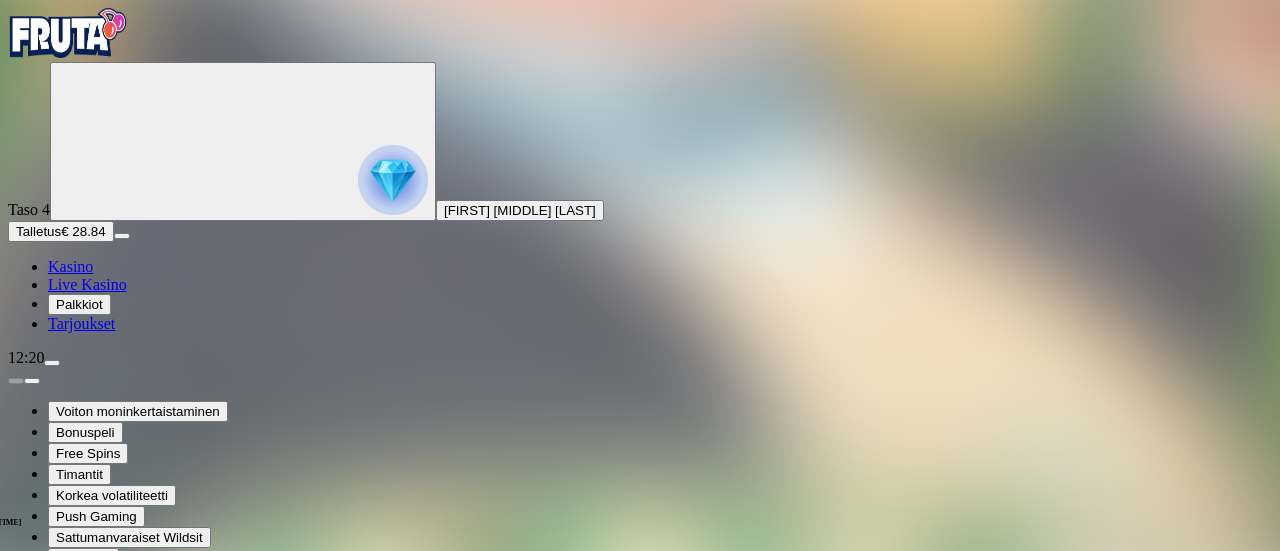 click at bounding box center [48, 820] 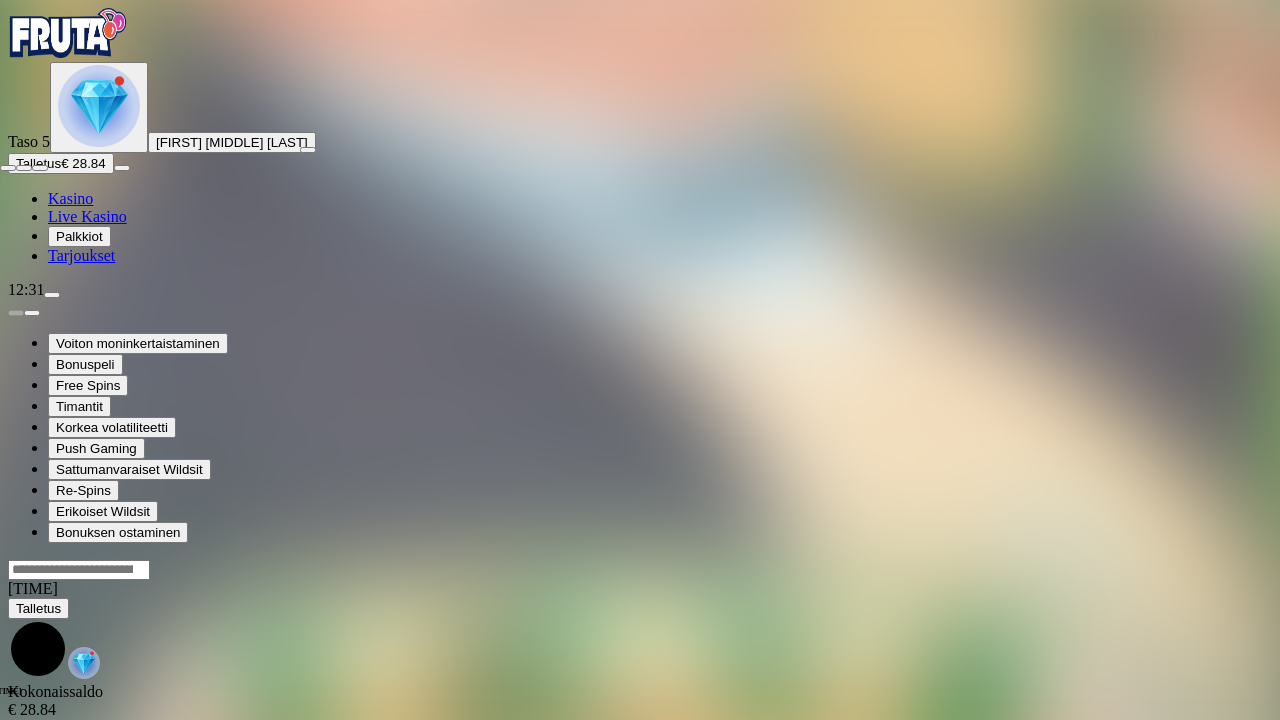 click at bounding box center (8, 168) 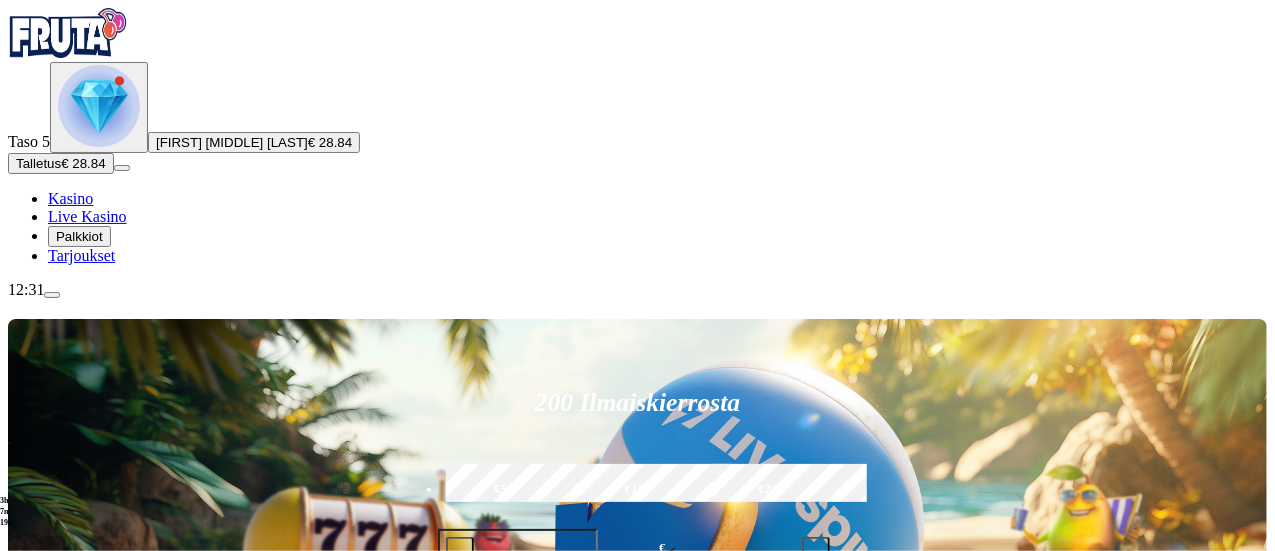 click at bounding box center [99, 106] 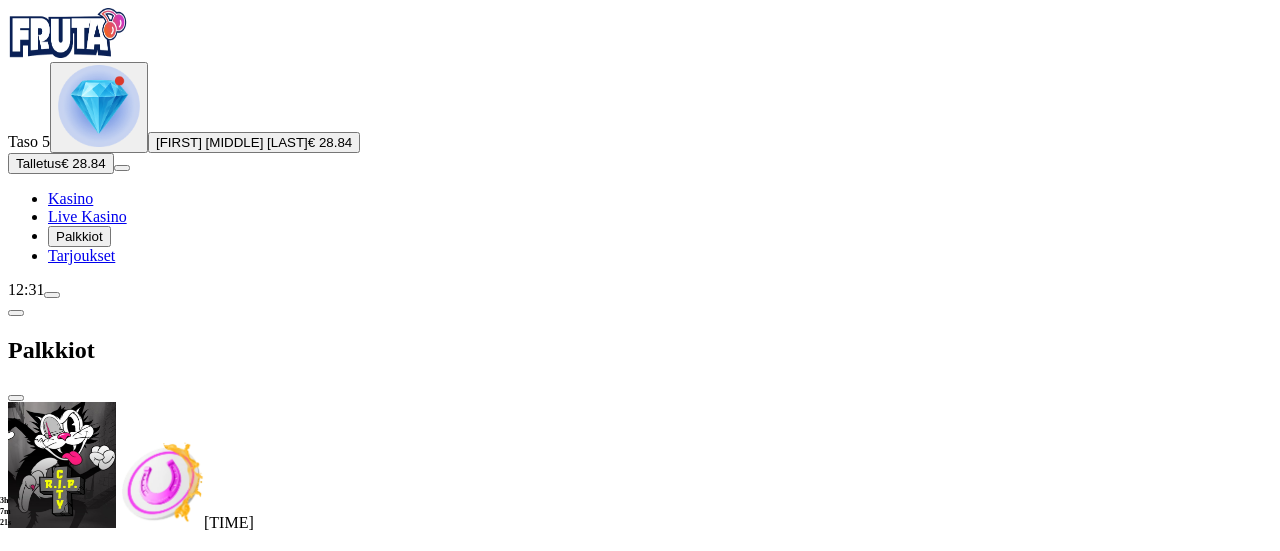 click at bounding box center (88, 641) 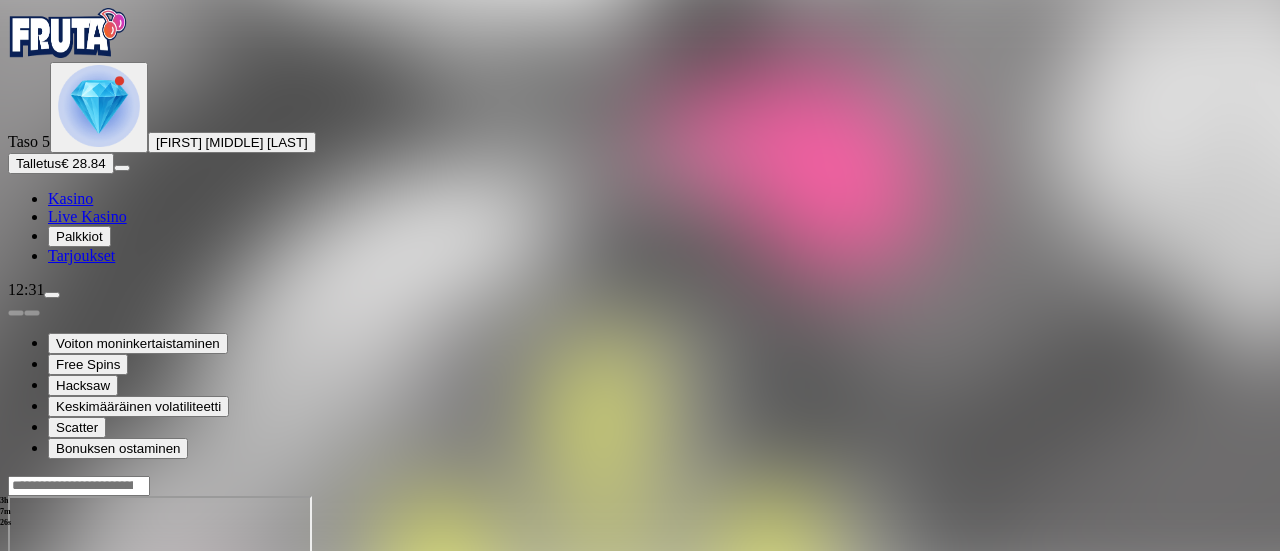 click at bounding box center [99, 106] 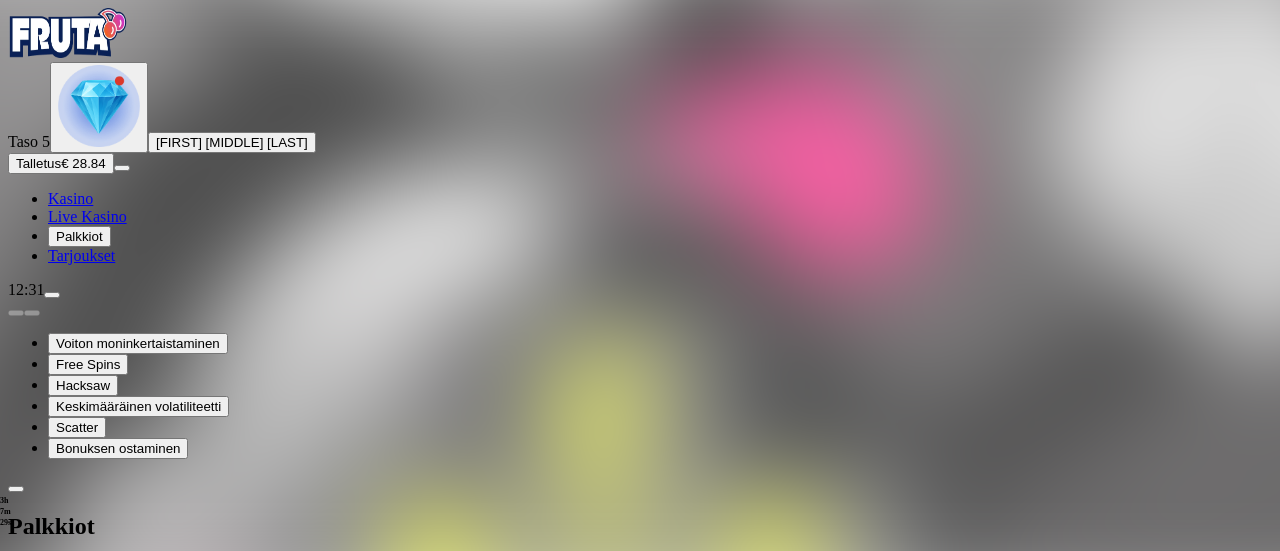 scroll, scrollTop: 658, scrollLeft: 0, axis: vertical 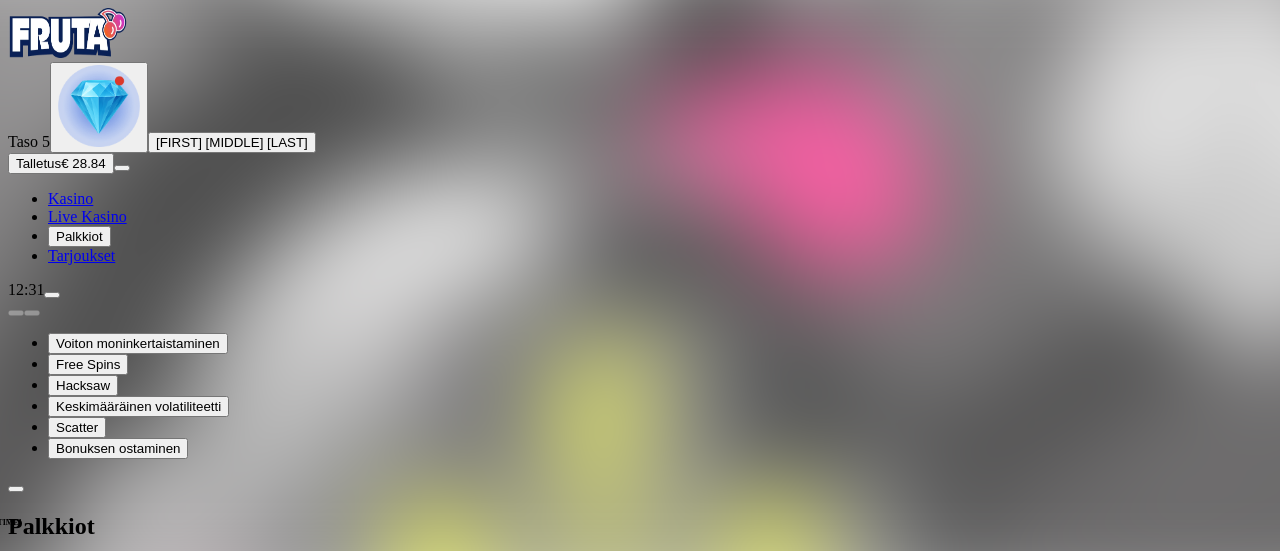 click at bounding box center (112, 2079) 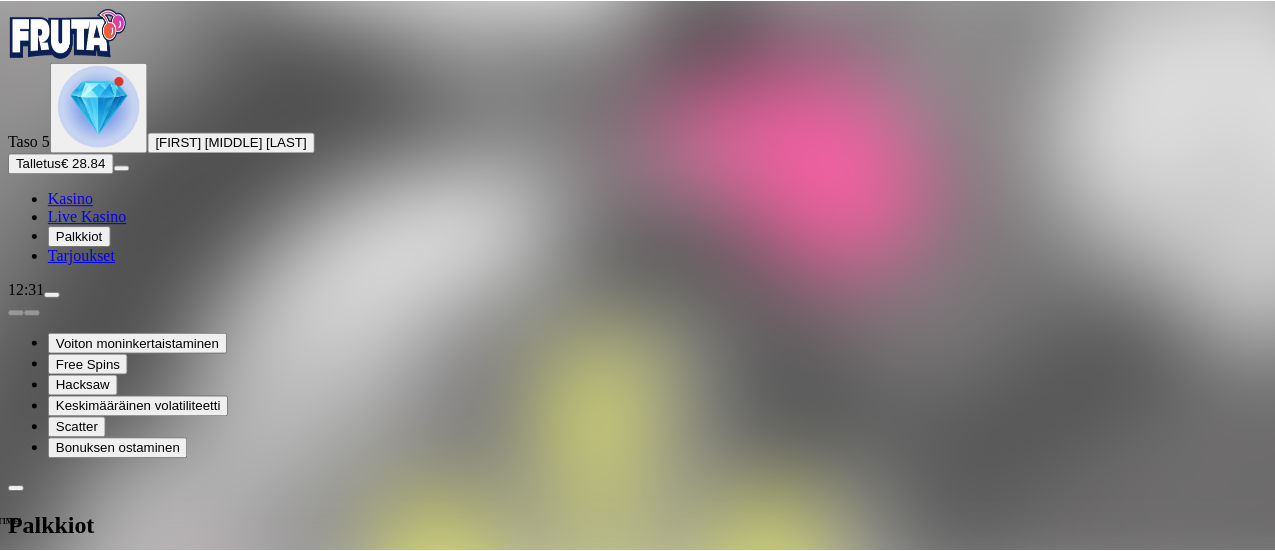 scroll, scrollTop: 0, scrollLeft: 0, axis: both 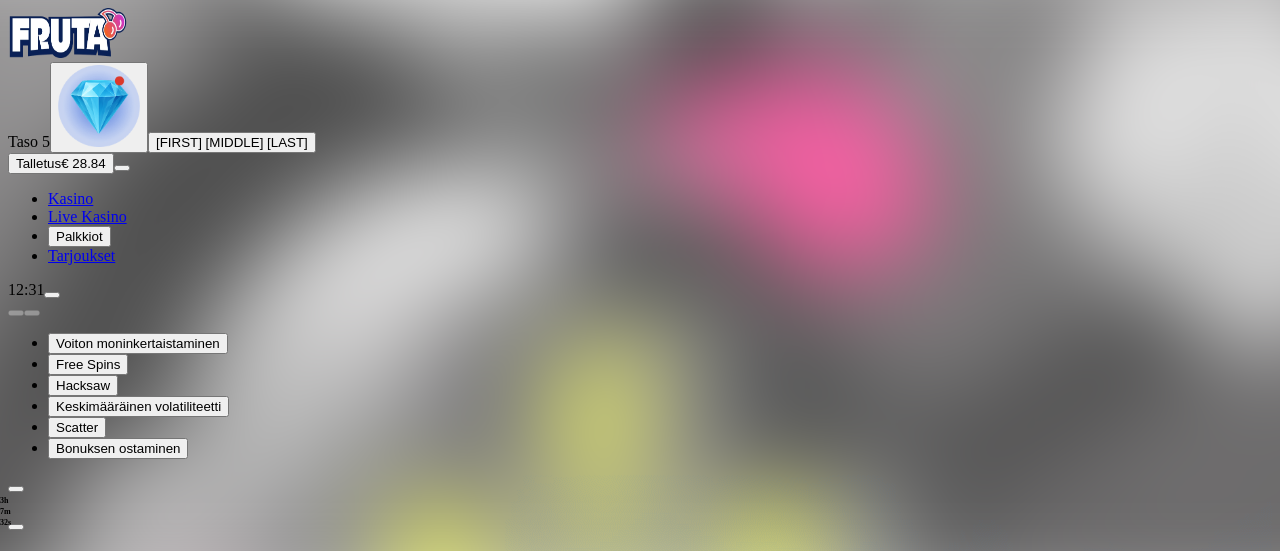 click on "Avaa palkinto" at bounding box center [640, 971] 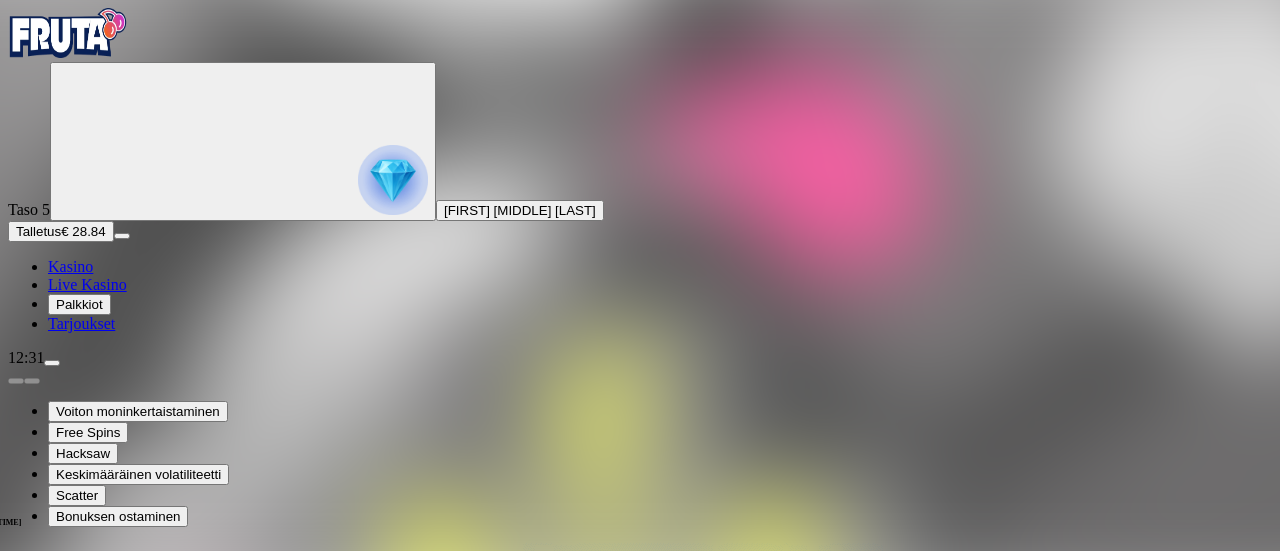 click at bounding box center (88, 1243) 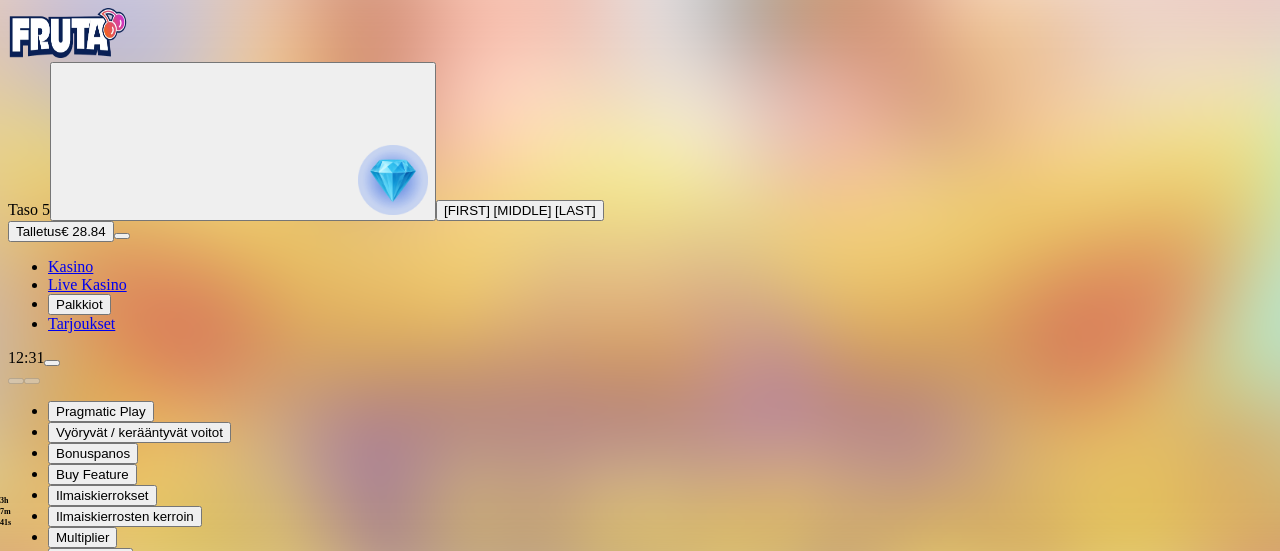 click at bounding box center (16, 778) 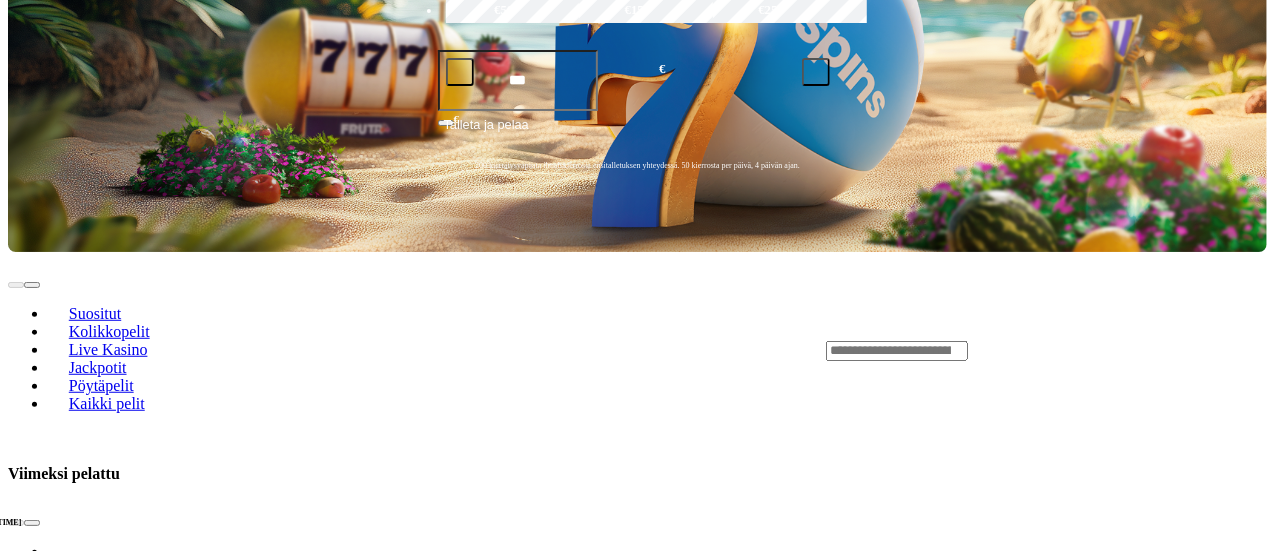 scroll, scrollTop: 548, scrollLeft: 0, axis: vertical 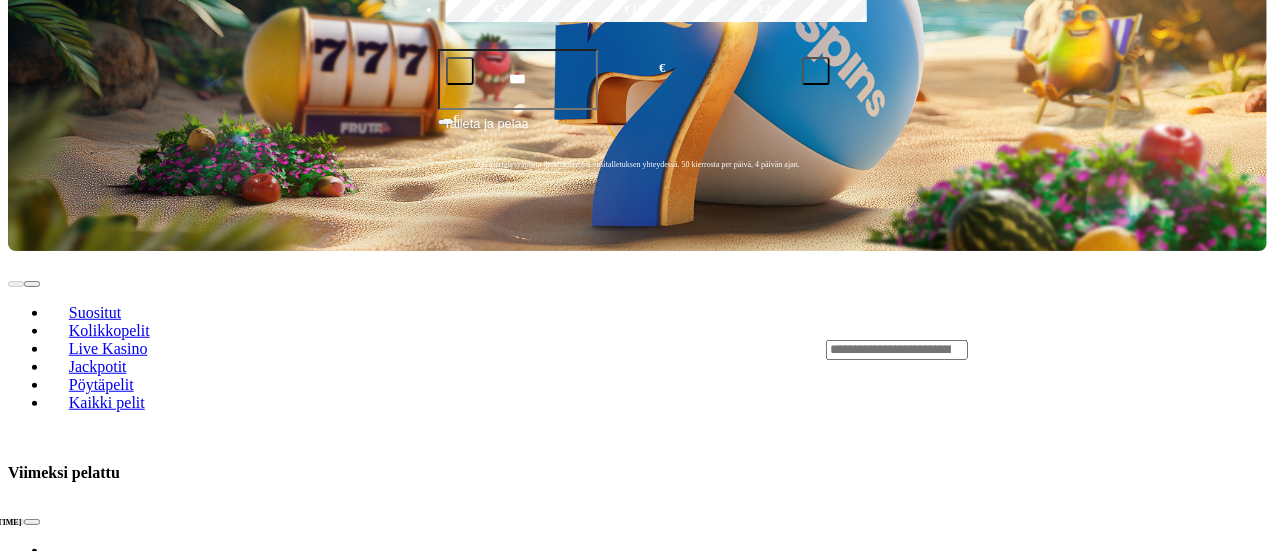 click on "Pelaa nyt" at bounding box center (77, 1724) 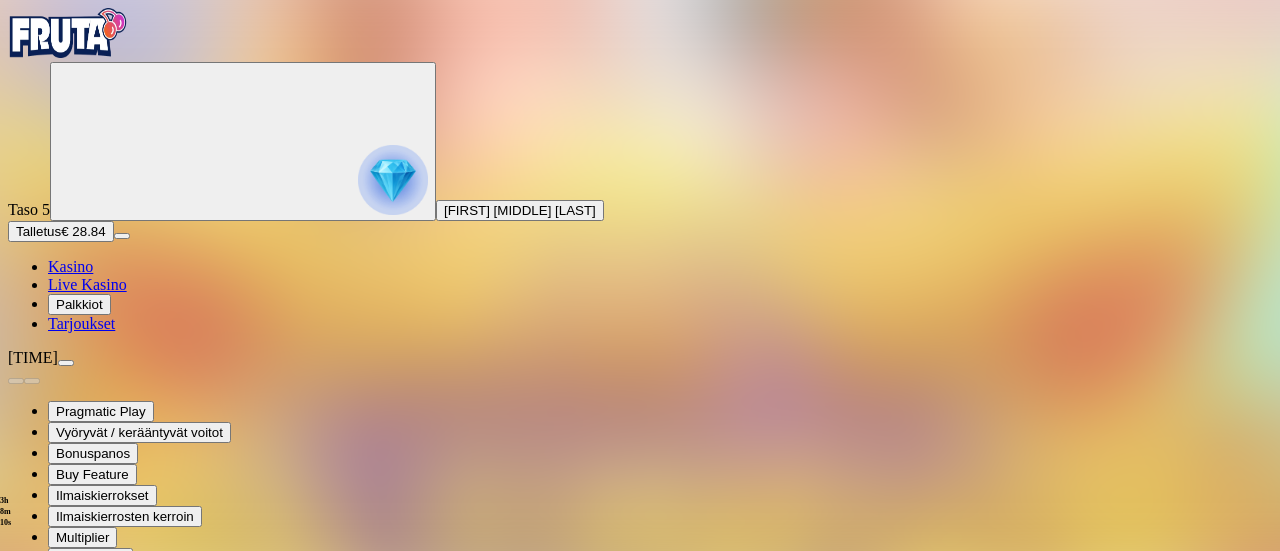 click at bounding box center [16, 778] 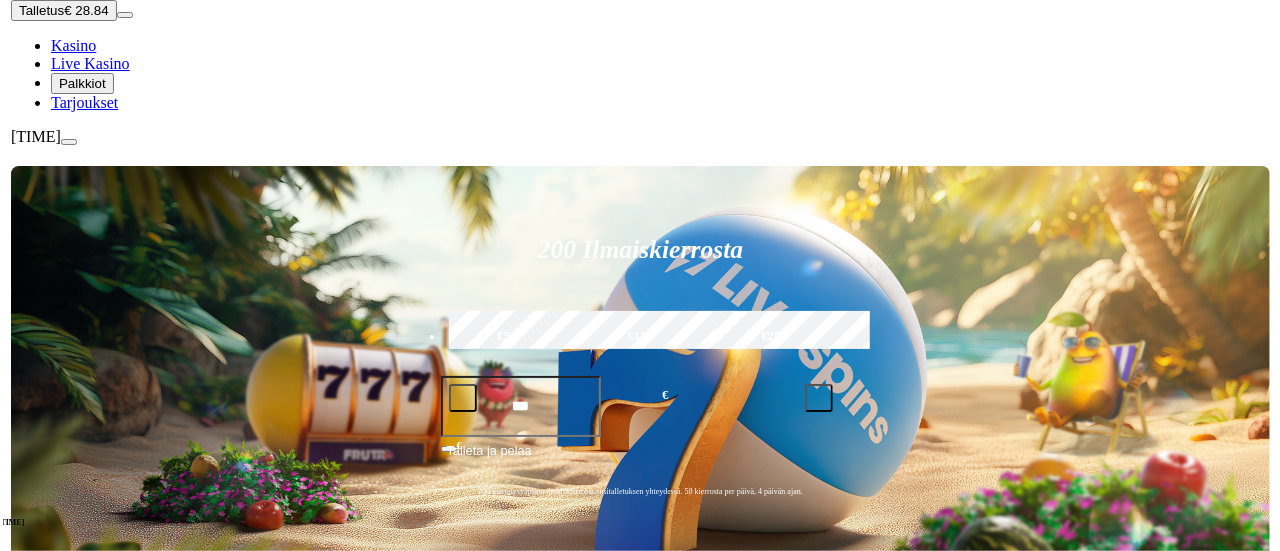 scroll, scrollTop: 222, scrollLeft: 0, axis: vertical 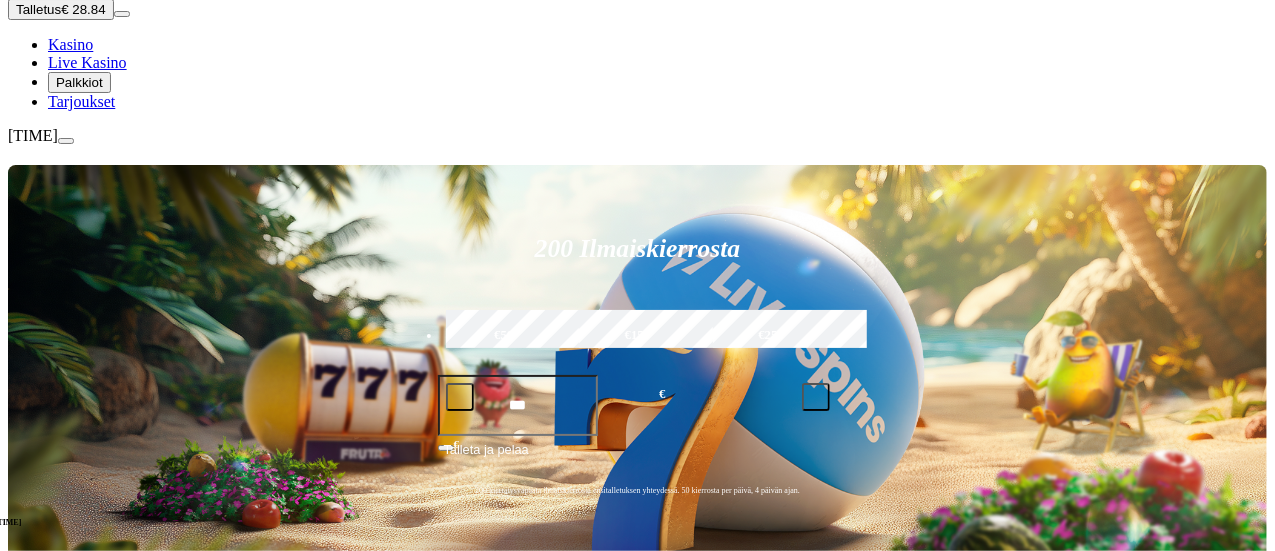 click 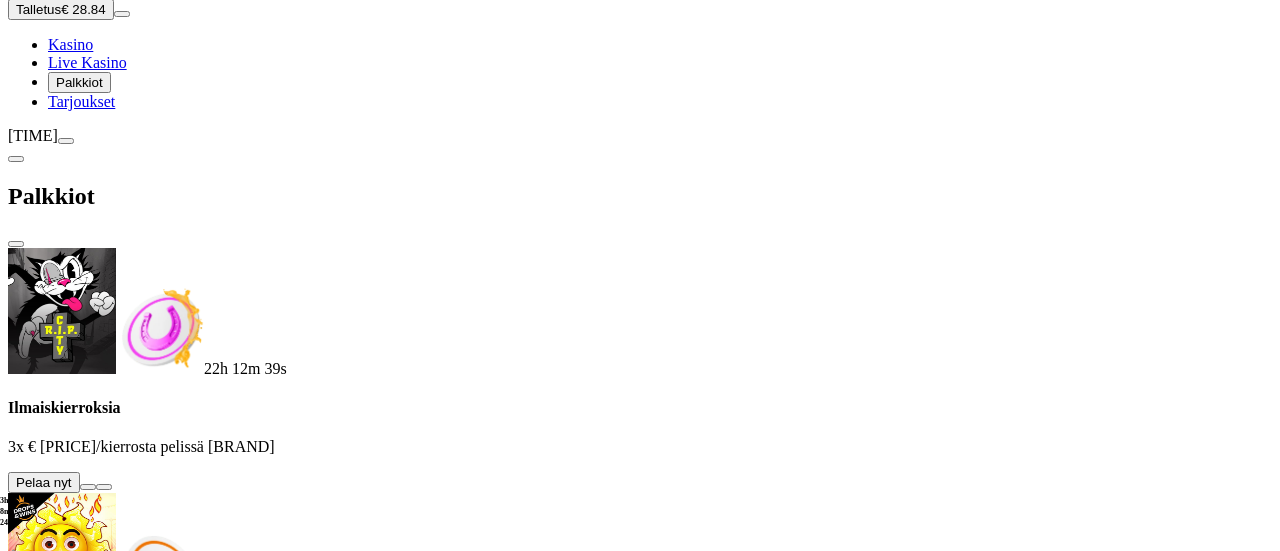 click at bounding box center (640, 1752) 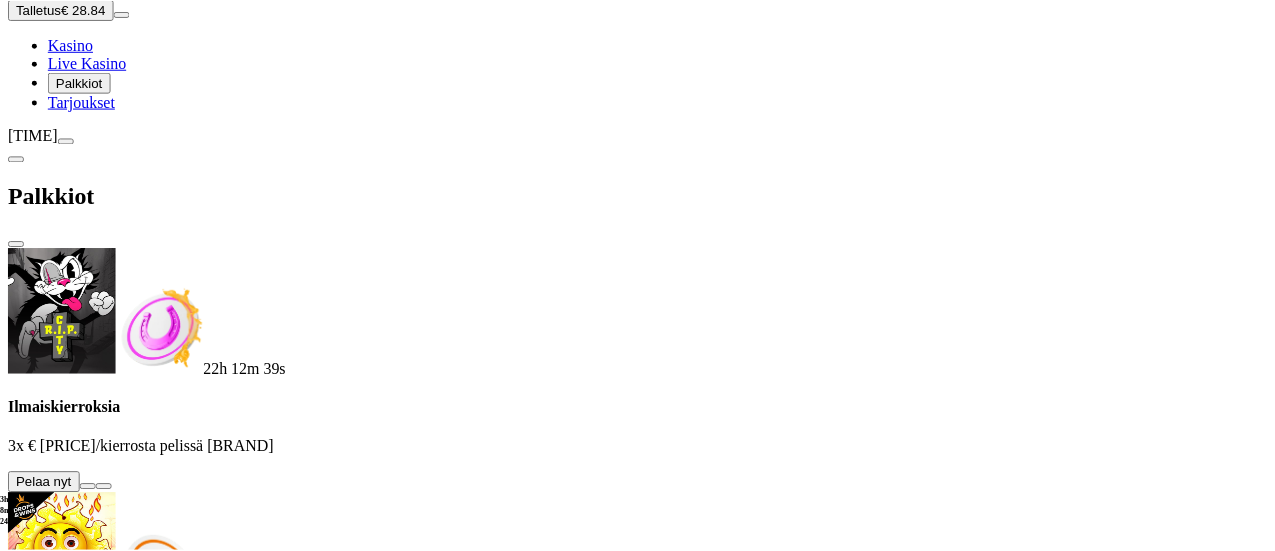 scroll, scrollTop: 0, scrollLeft: 0, axis: both 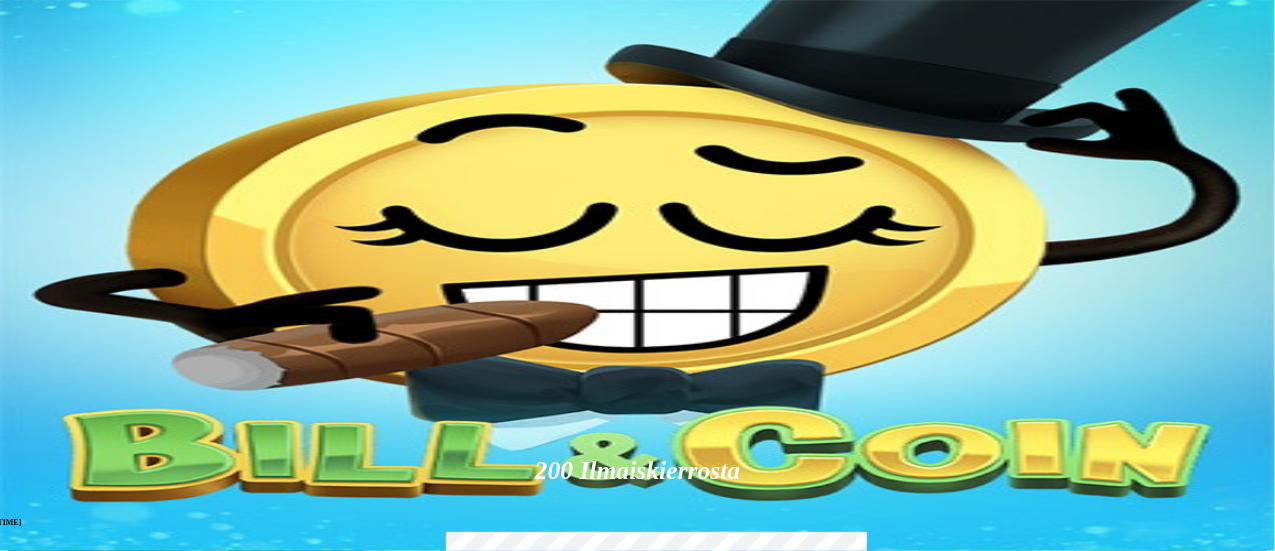 click at bounding box center [897, 898] 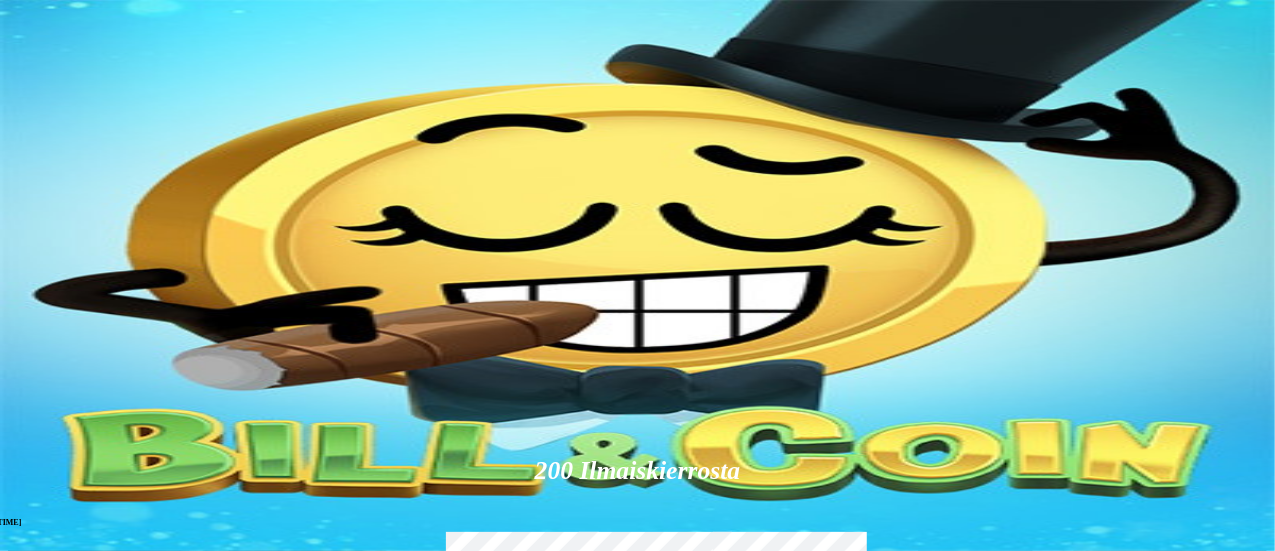 type on "******" 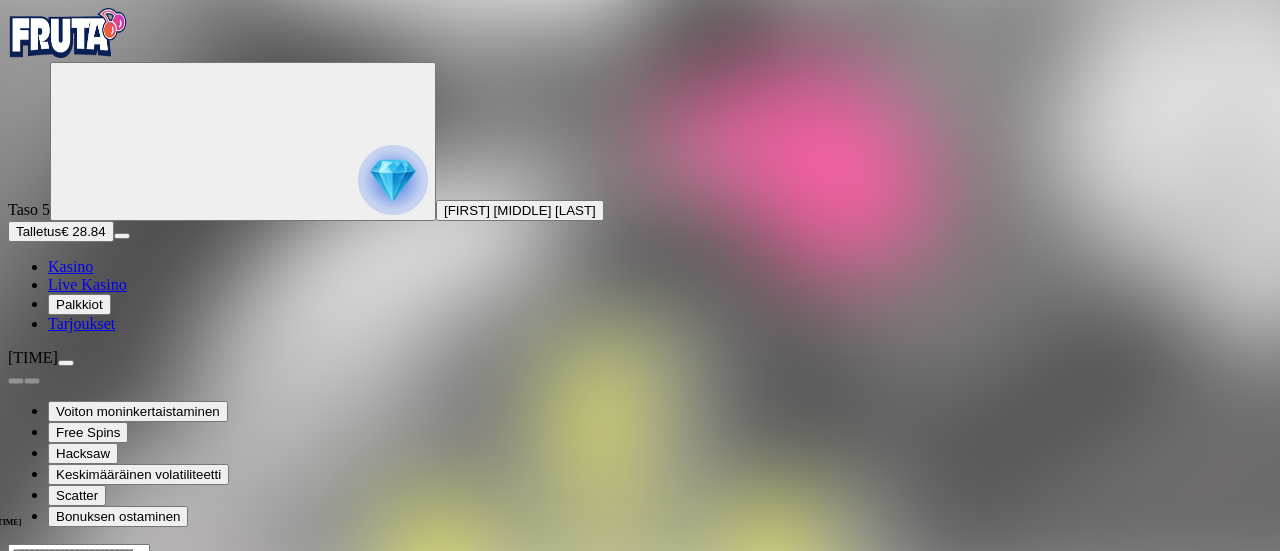 click at bounding box center (16, 736) 